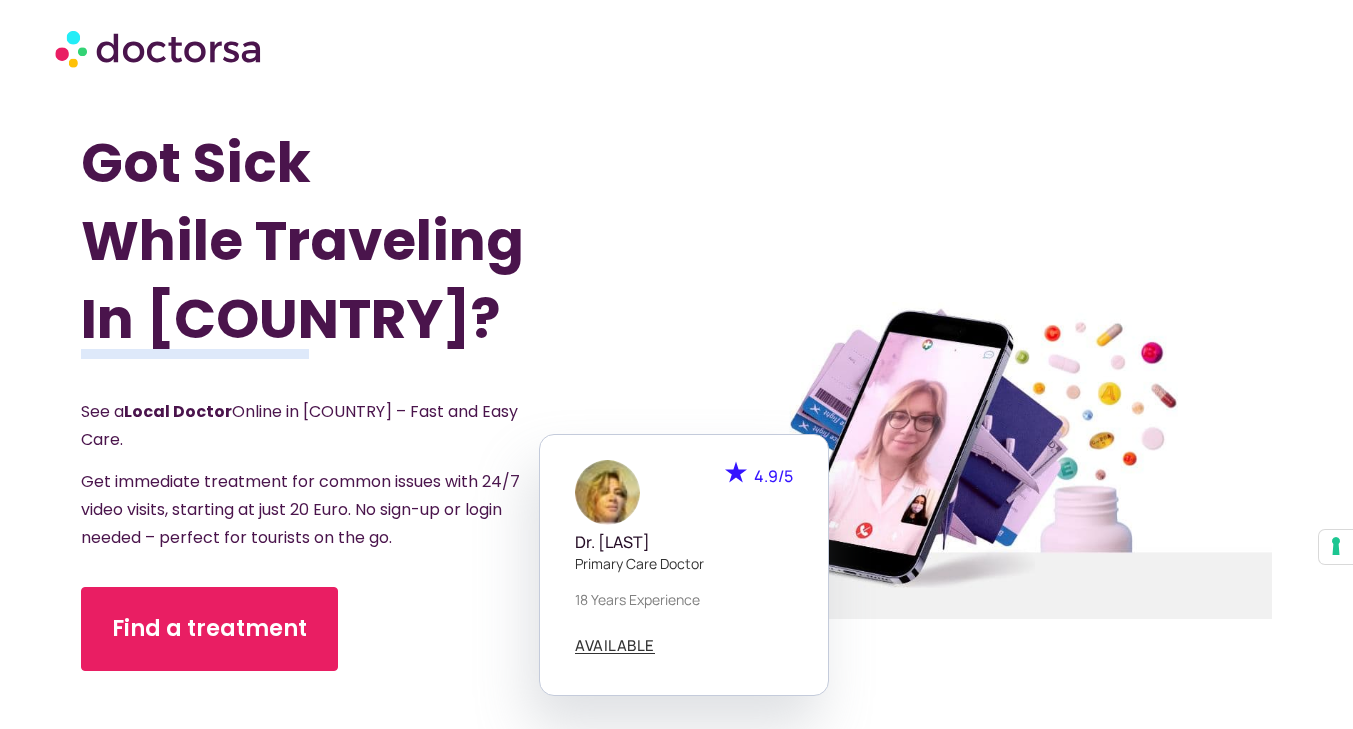 scroll, scrollTop: 0, scrollLeft: 0, axis: both 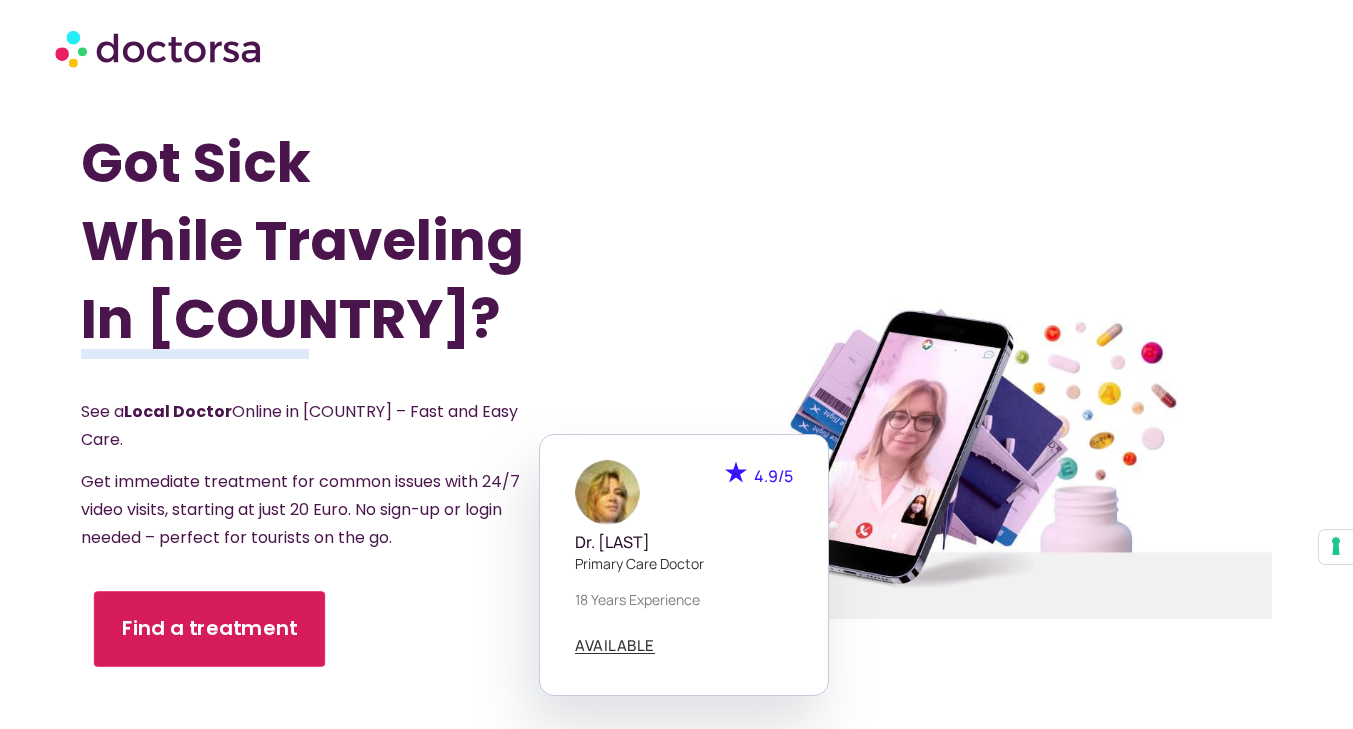 click on "Find a treatment" at bounding box center [210, 628] 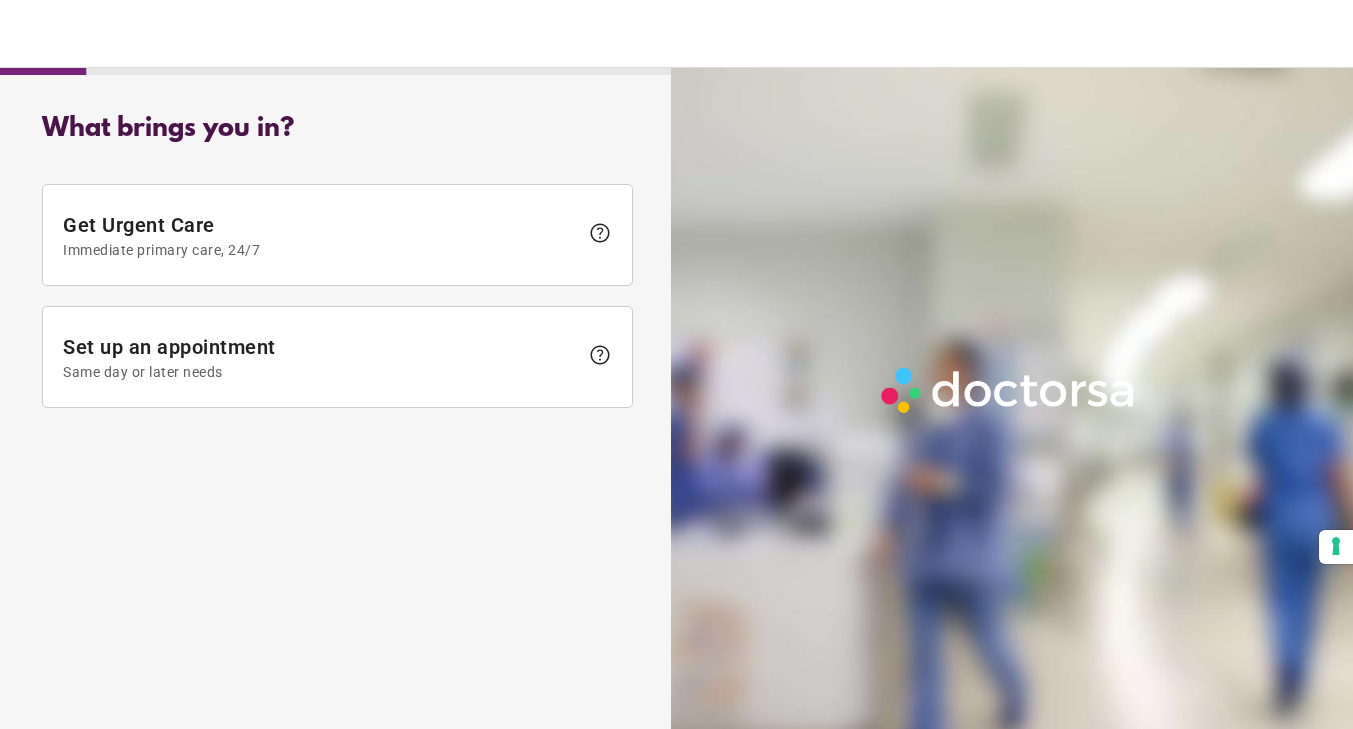 scroll, scrollTop: 0, scrollLeft: 0, axis: both 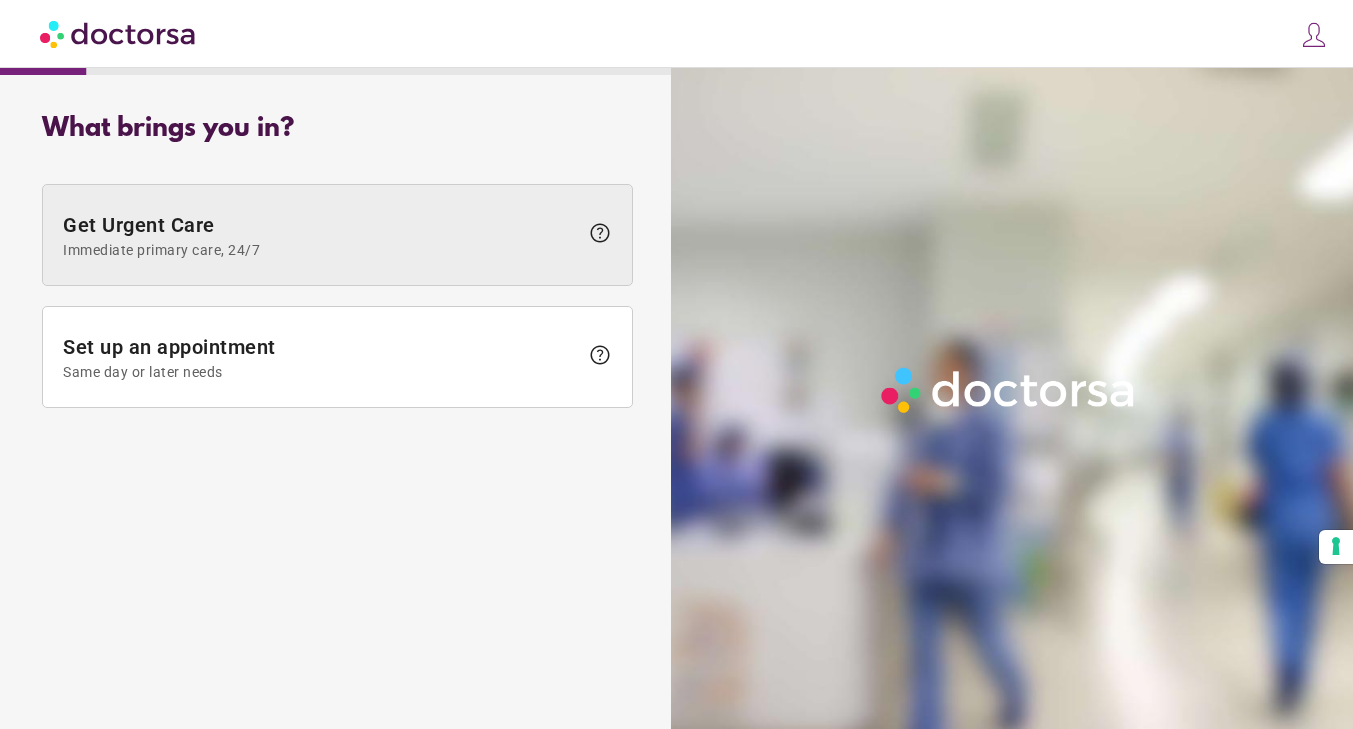 click at bounding box center [337, 235] 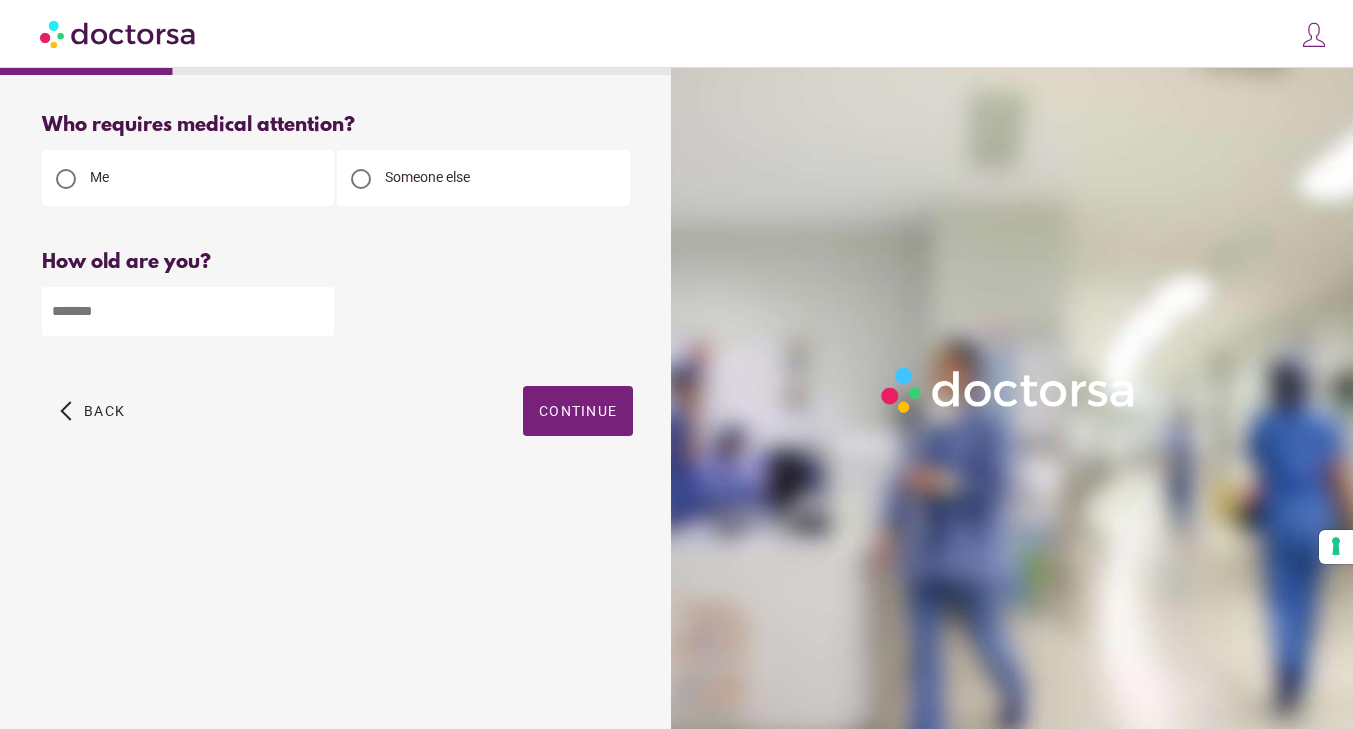 click at bounding box center (361, 179) 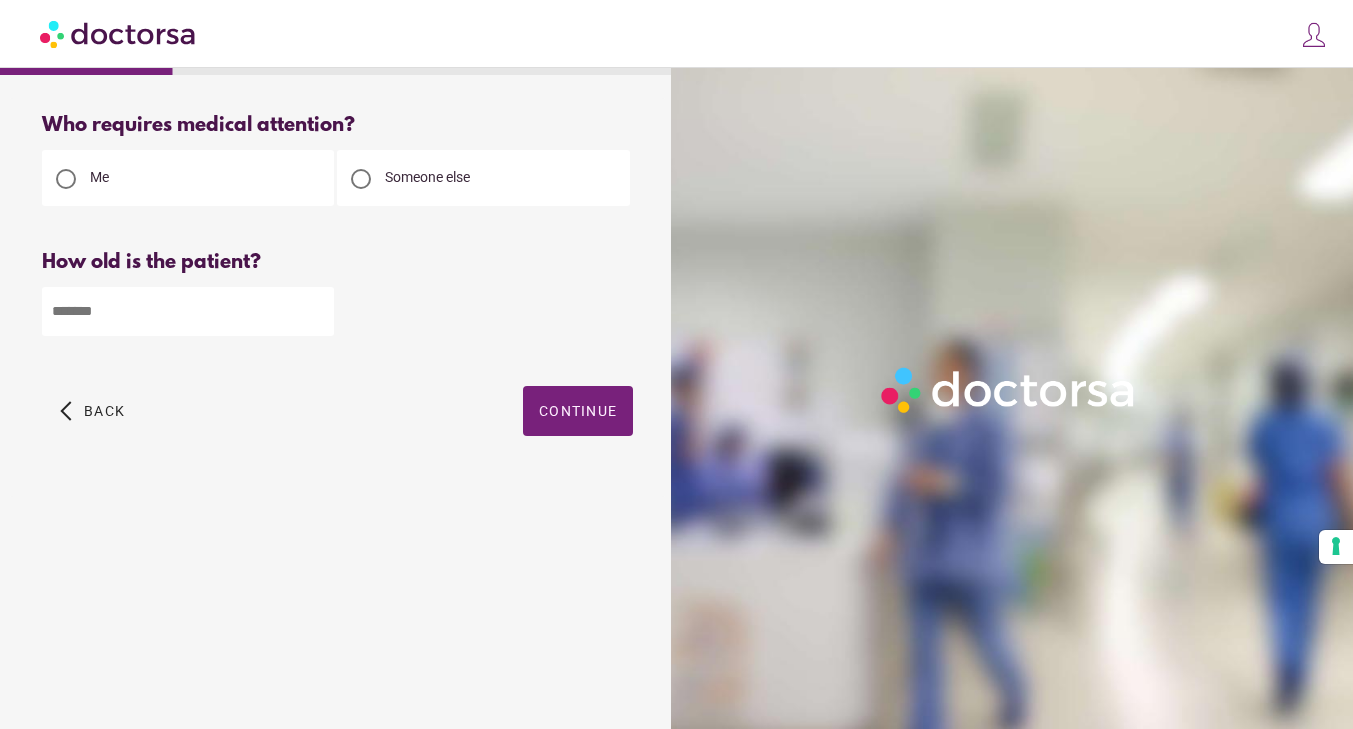 click at bounding box center [188, 311] 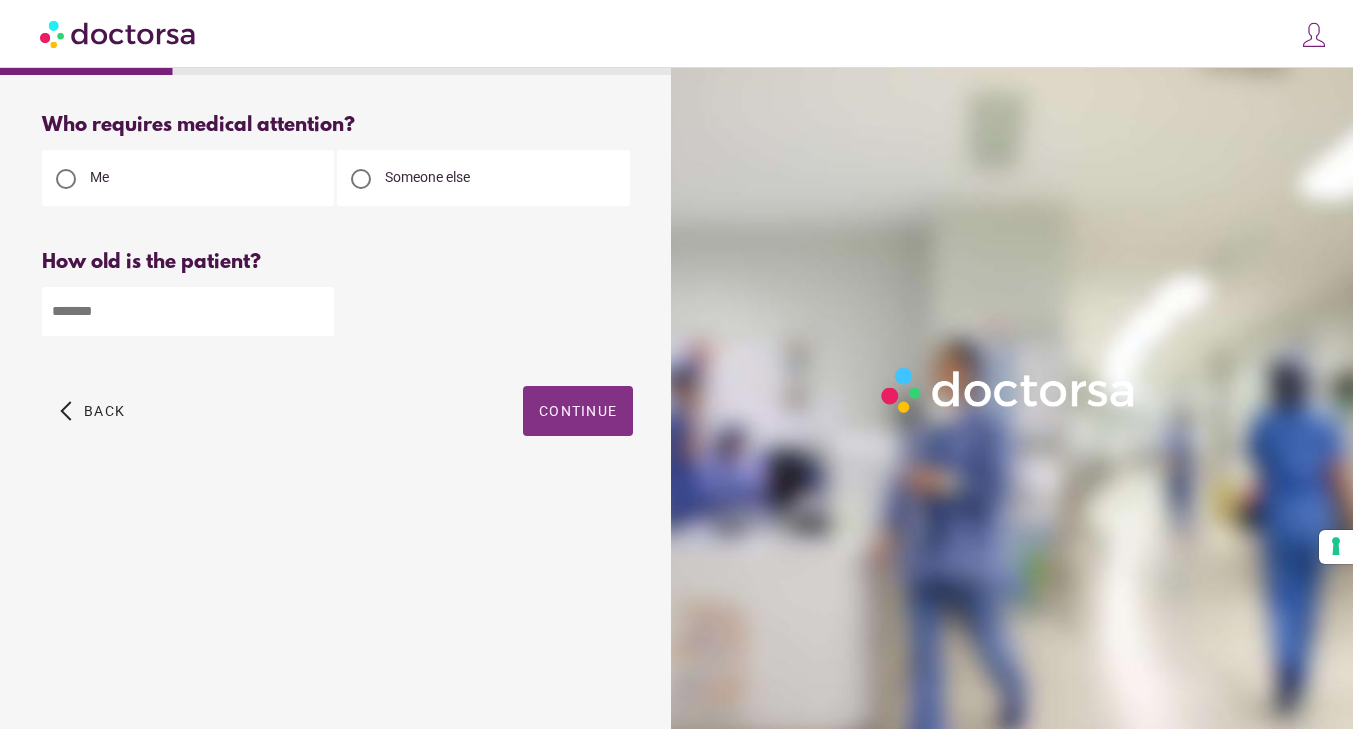 type on "**" 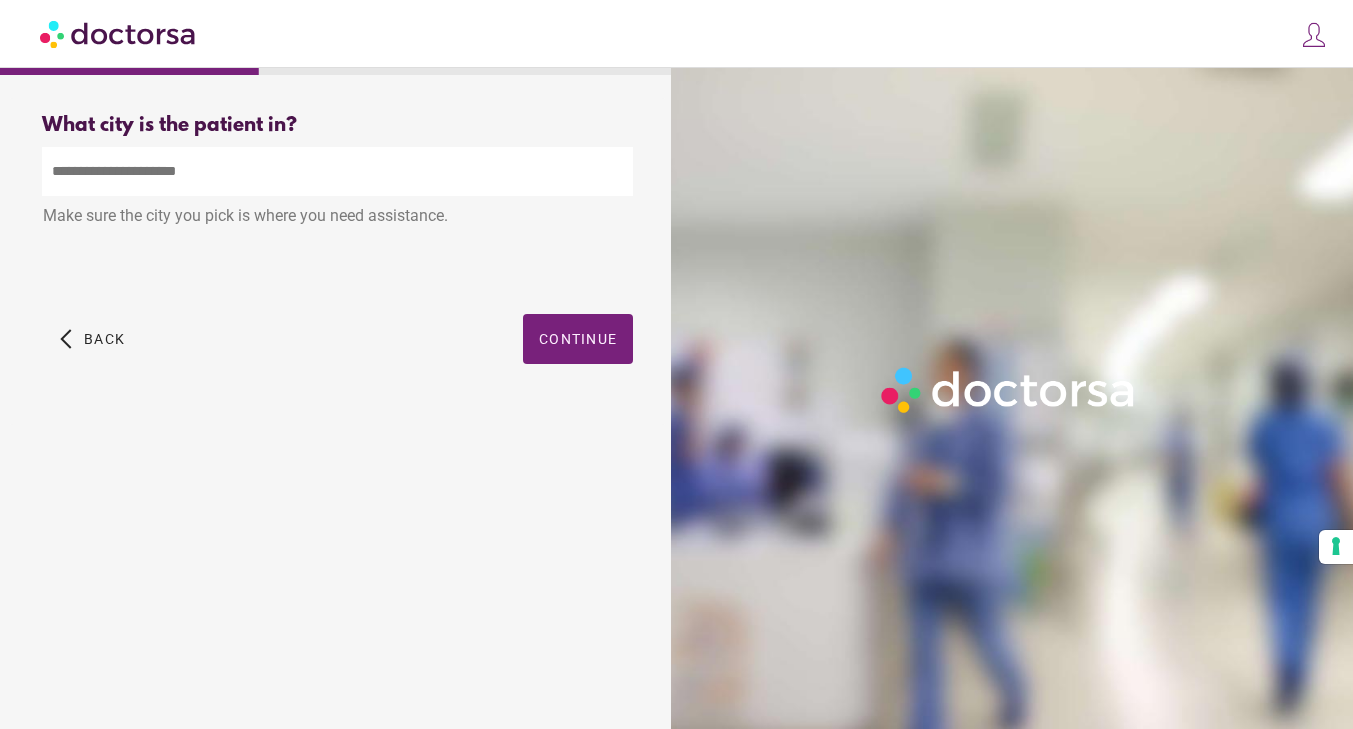 click at bounding box center (337, 171) 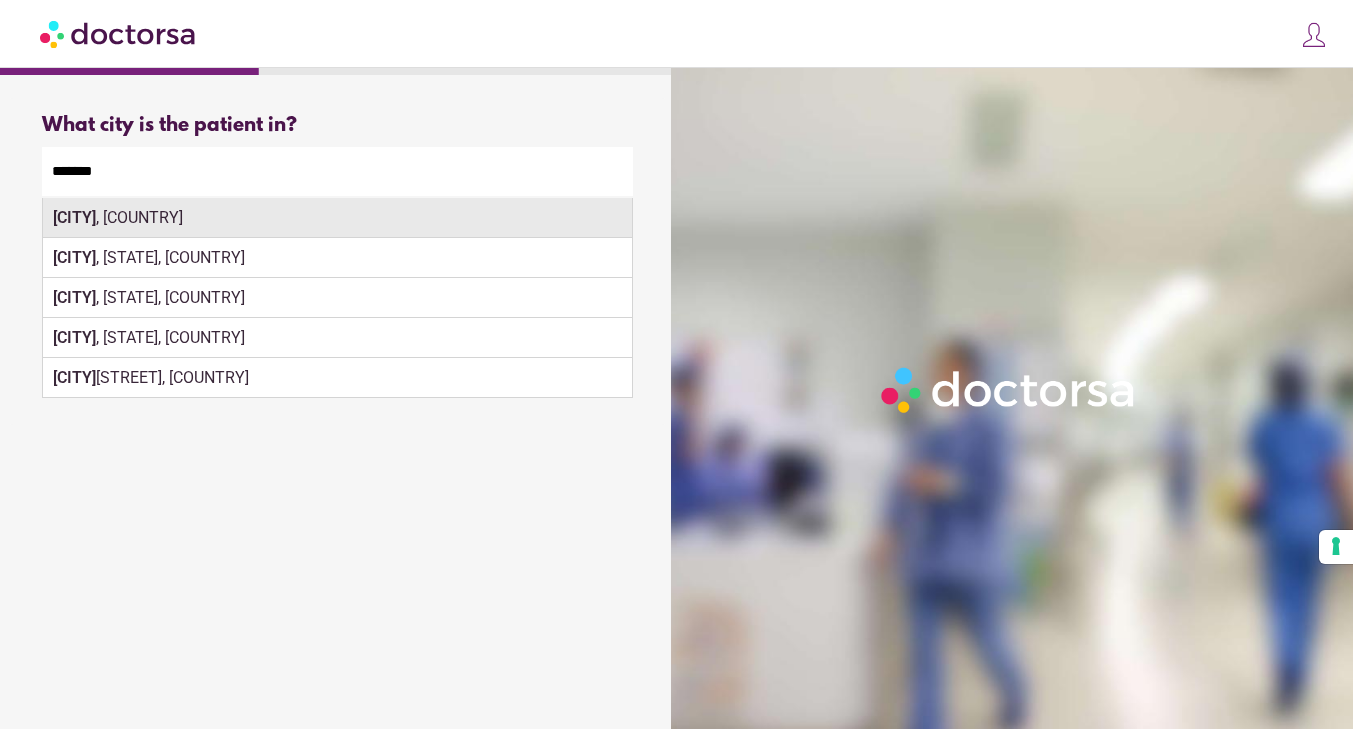 type on "*******" 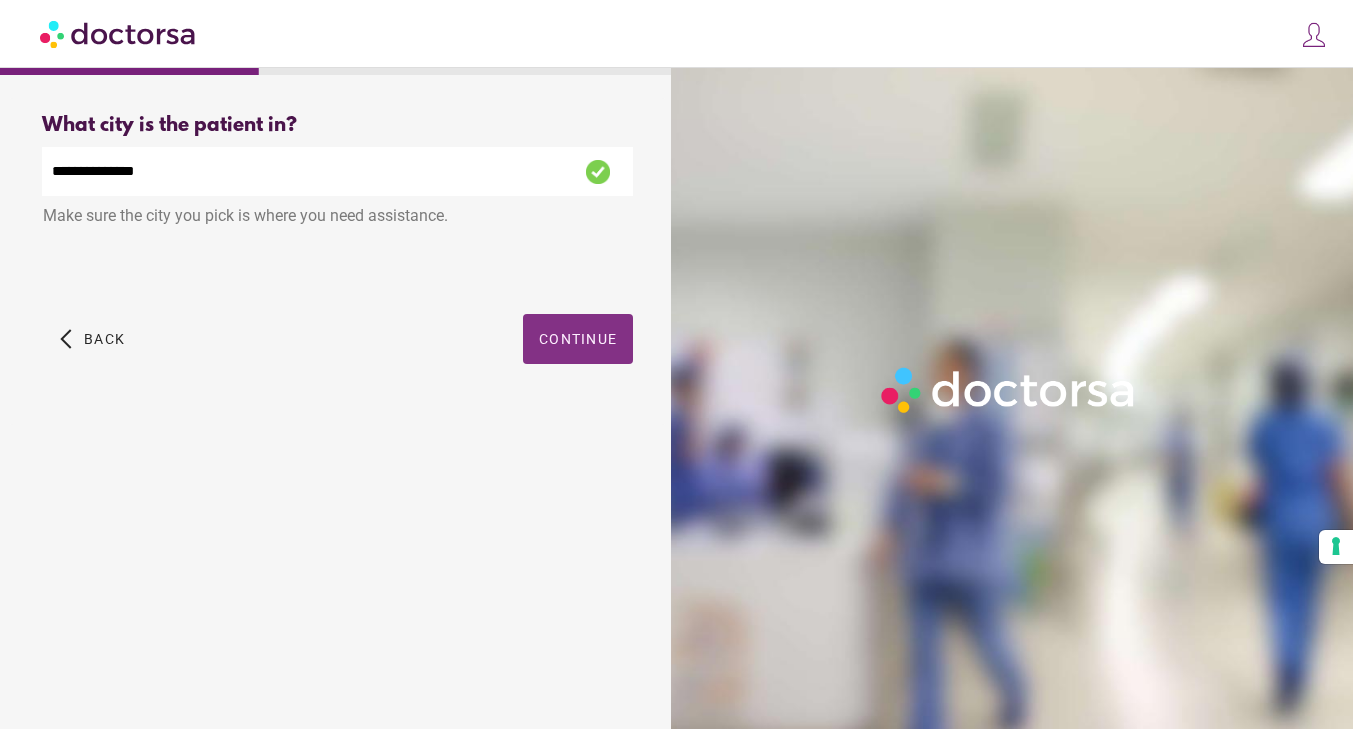 click at bounding box center [578, 339] 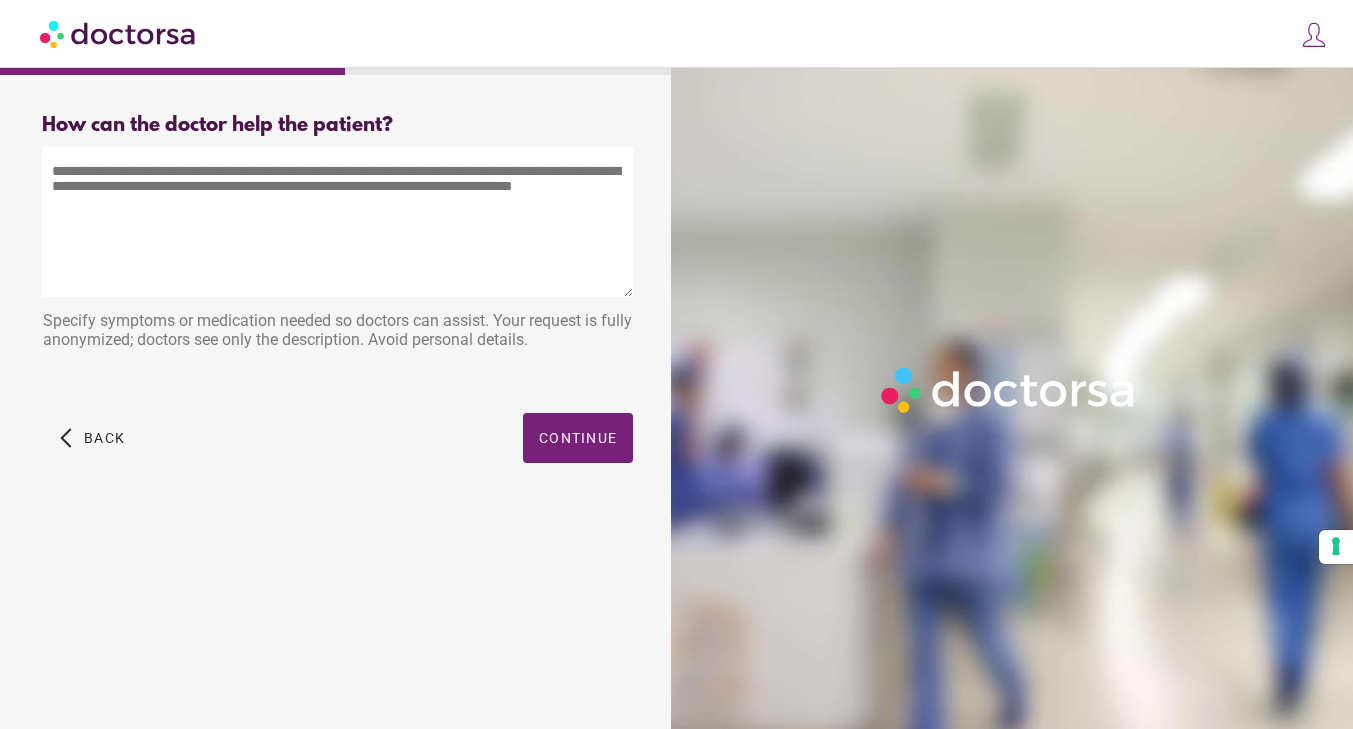 click at bounding box center (337, 222) 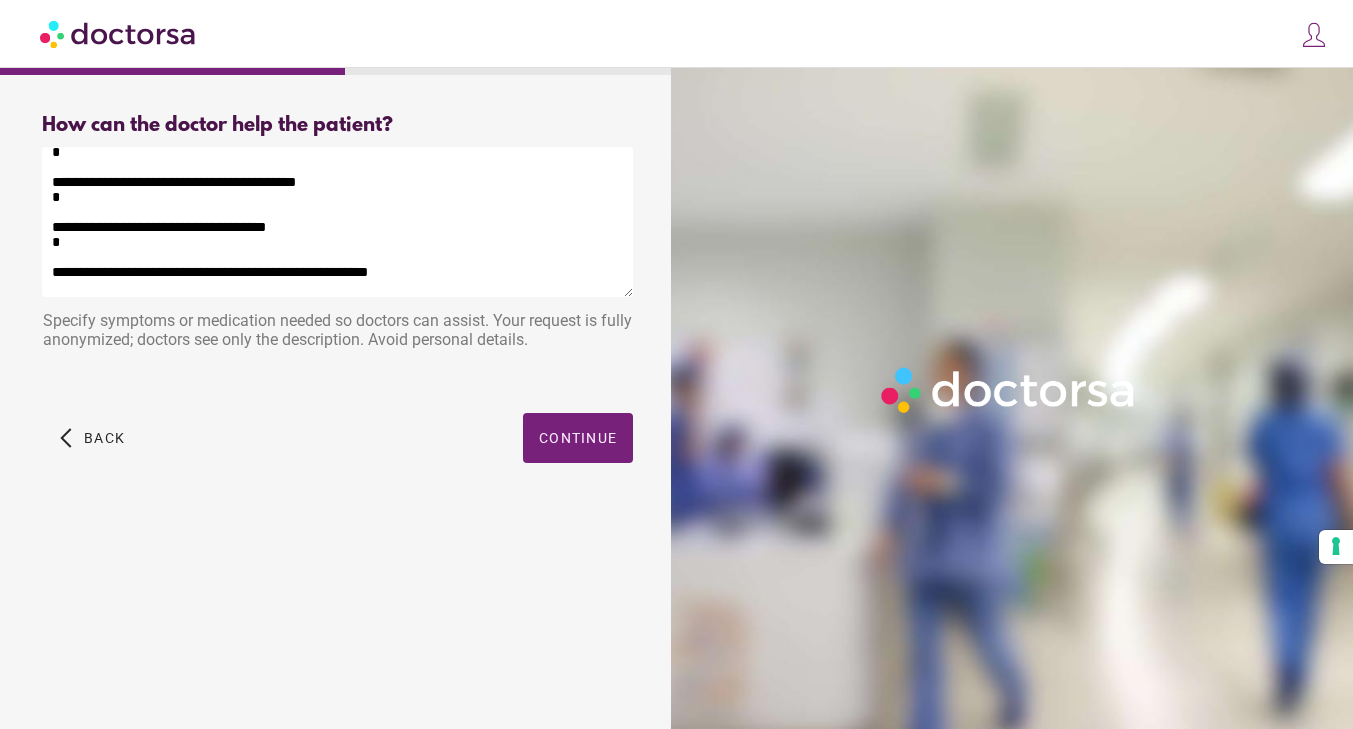 scroll, scrollTop: 0, scrollLeft: 0, axis: both 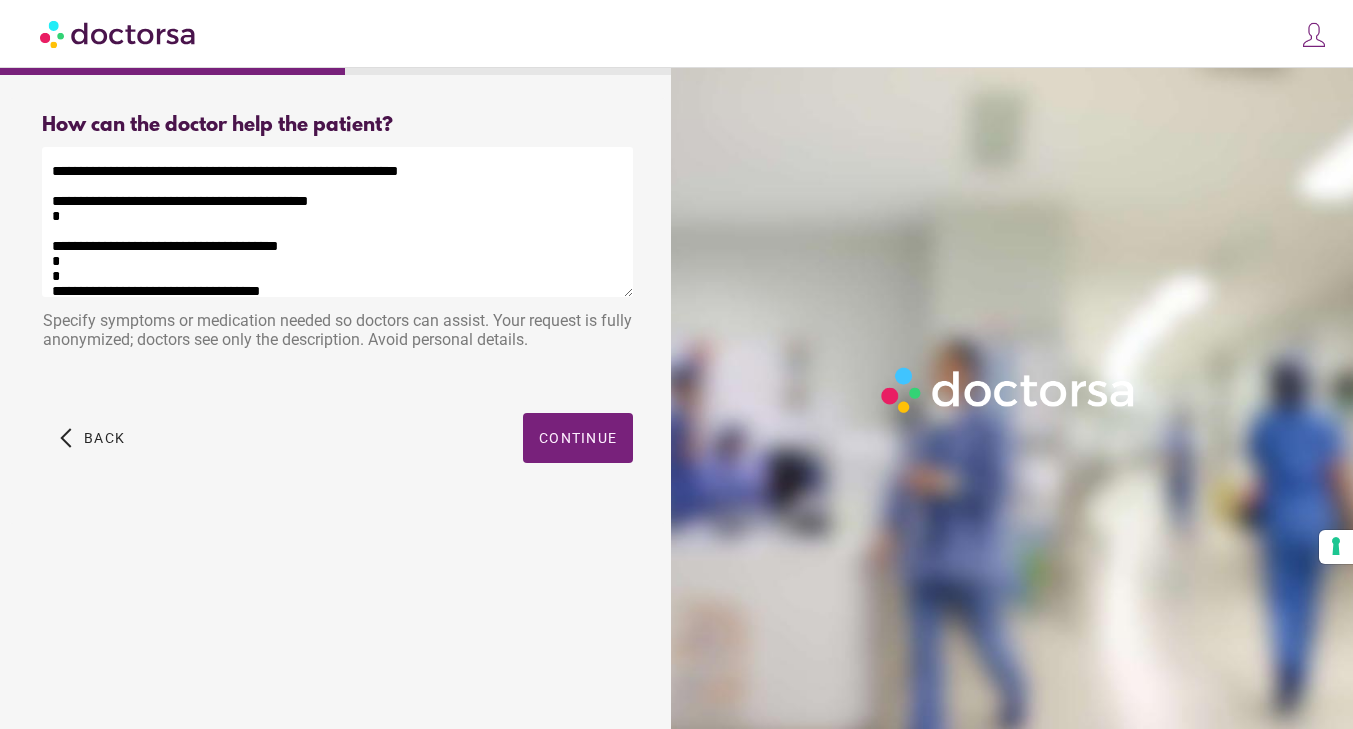 click on "**********" at bounding box center (337, 222) 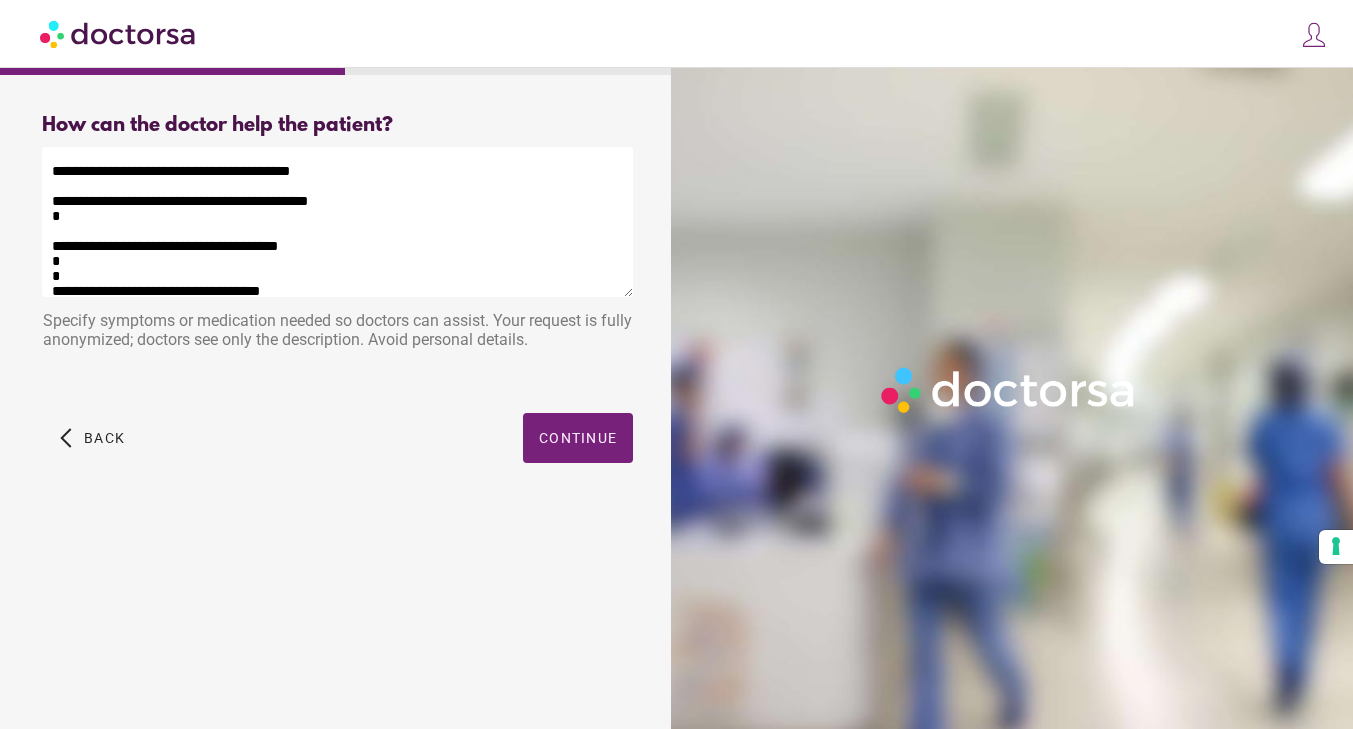 click on "**********" at bounding box center (337, 222) 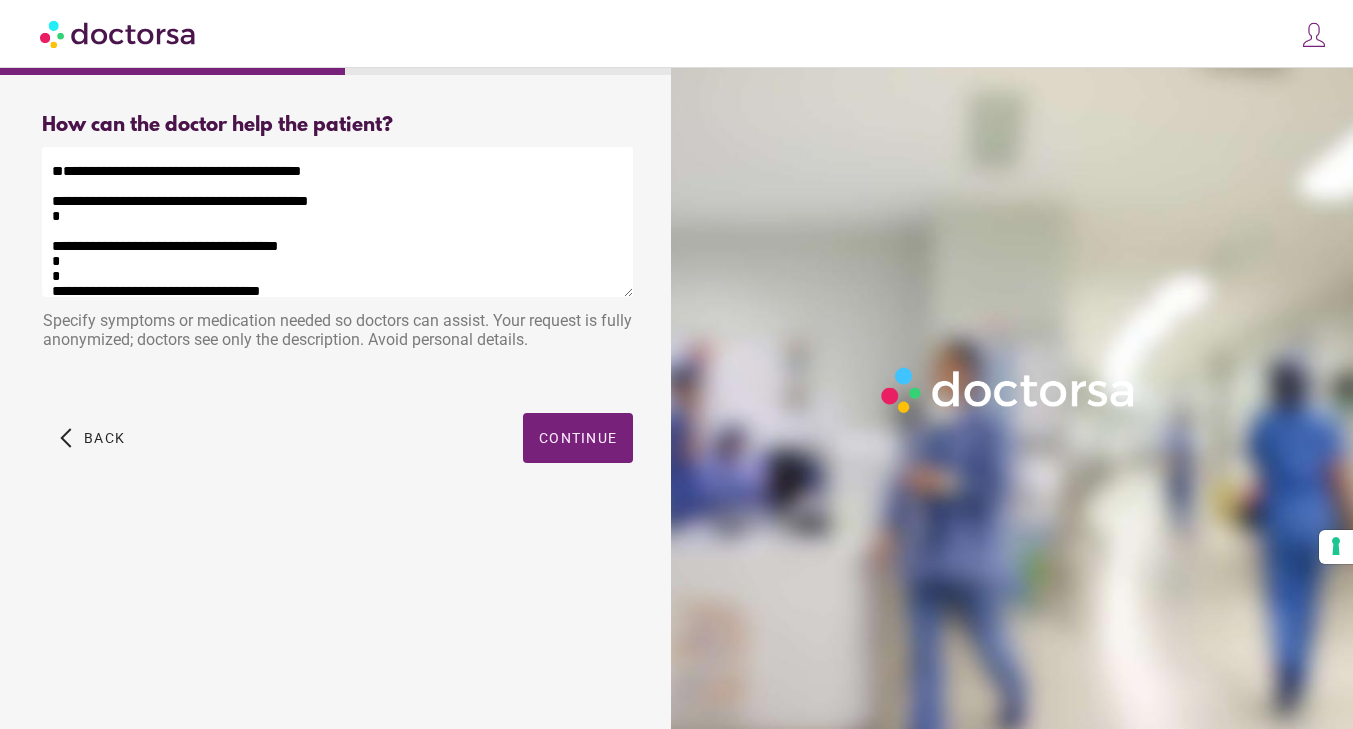 click on "**********" at bounding box center [337, 222] 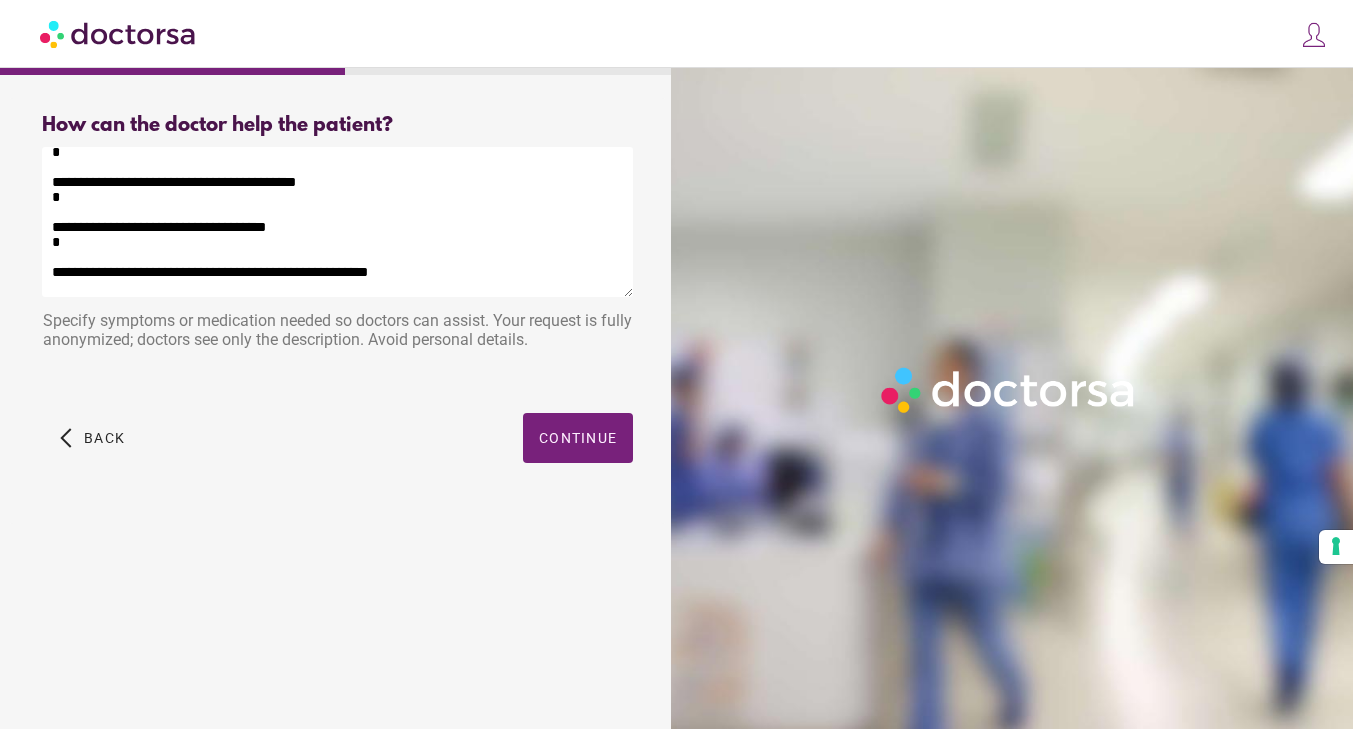 drag, startPoint x: 70, startPoint y: 167, endPoint x: 351, endPoint y: 436, distance: 389.00128 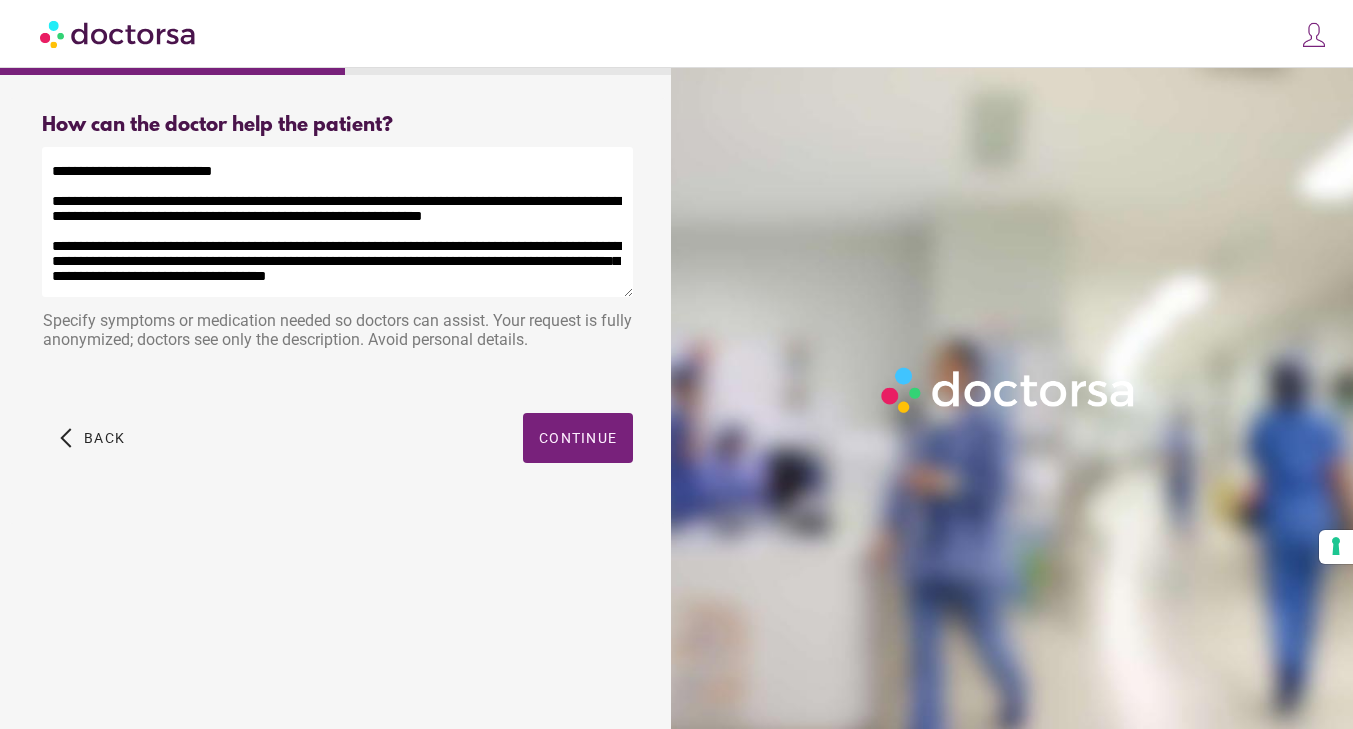 scroll, scrollTop: 7, scrollLeft: 0, axis: vertical 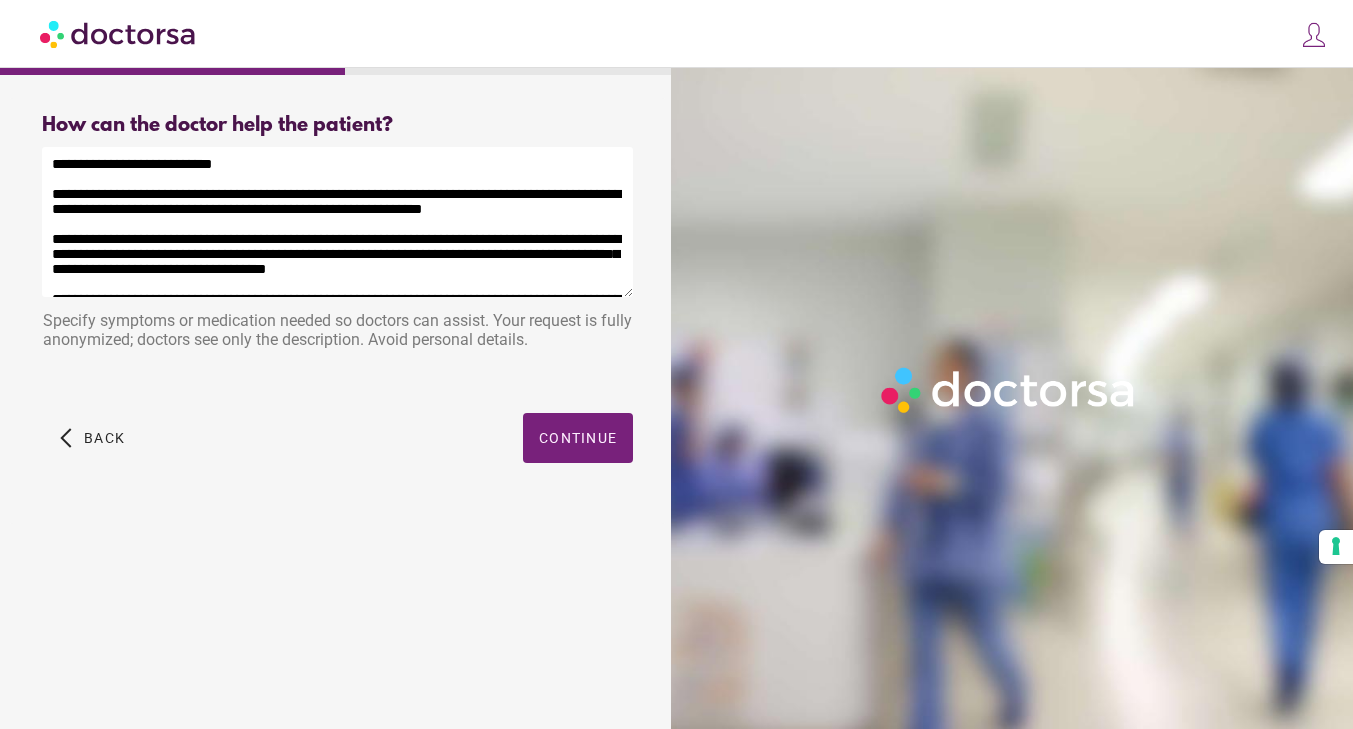 drag, startPoint x: 261, startPoint y: 218, endPoint x: 341, endPoint y: 214, distance: 80.09994 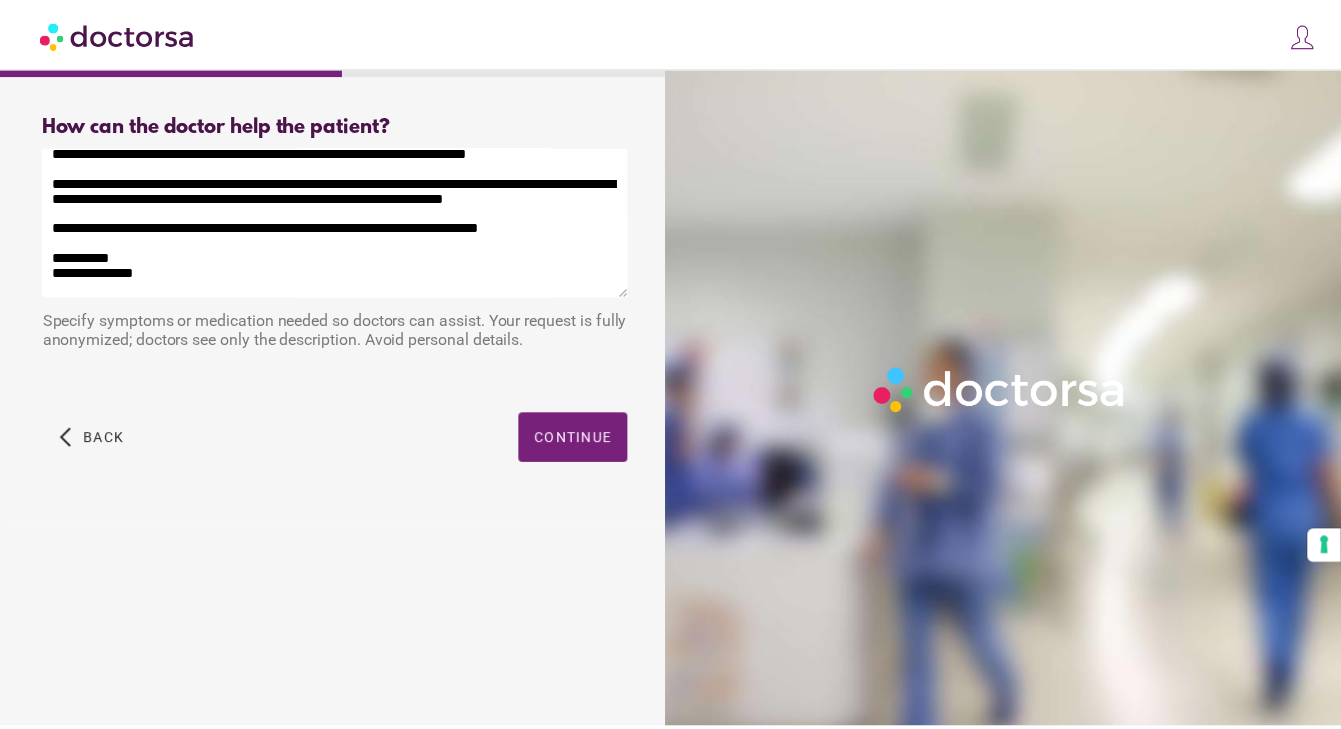 scroll, scrollTop: 530, scrollLeft: 0, axis: vertical 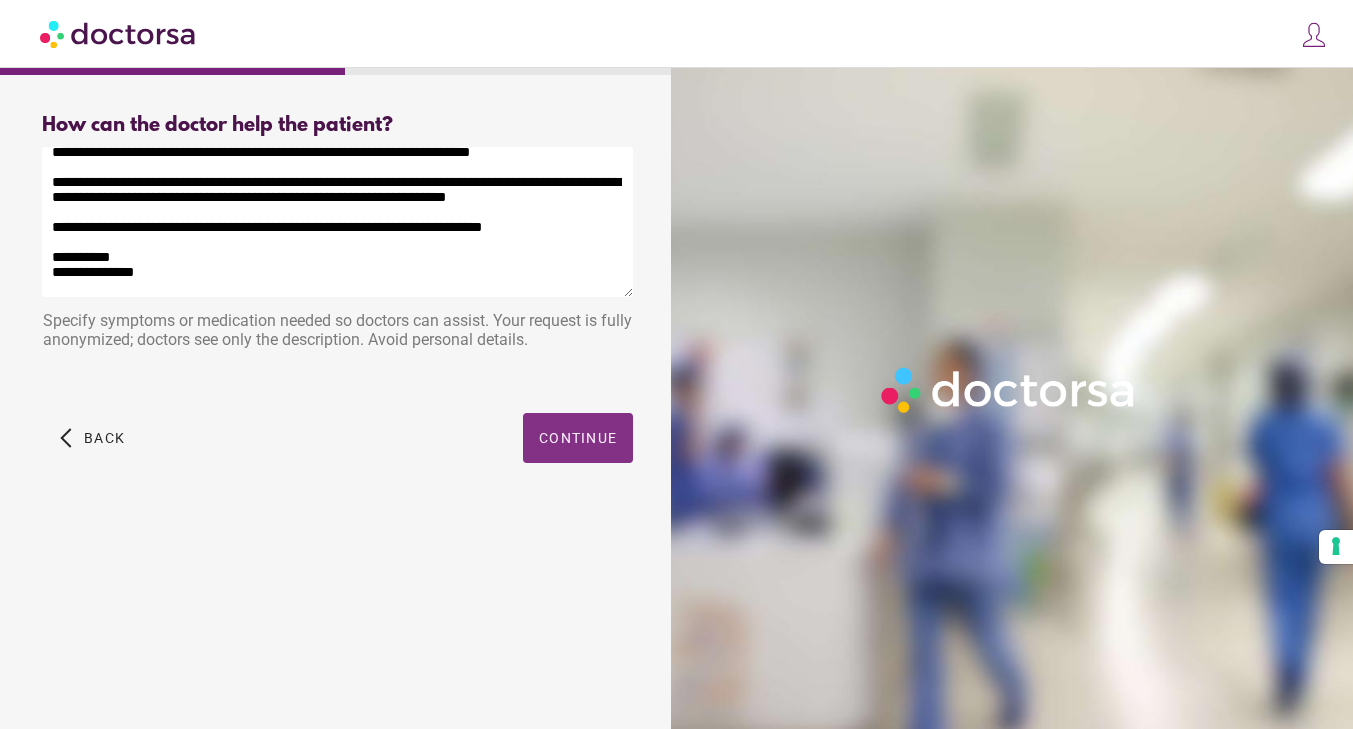 type on "**********" 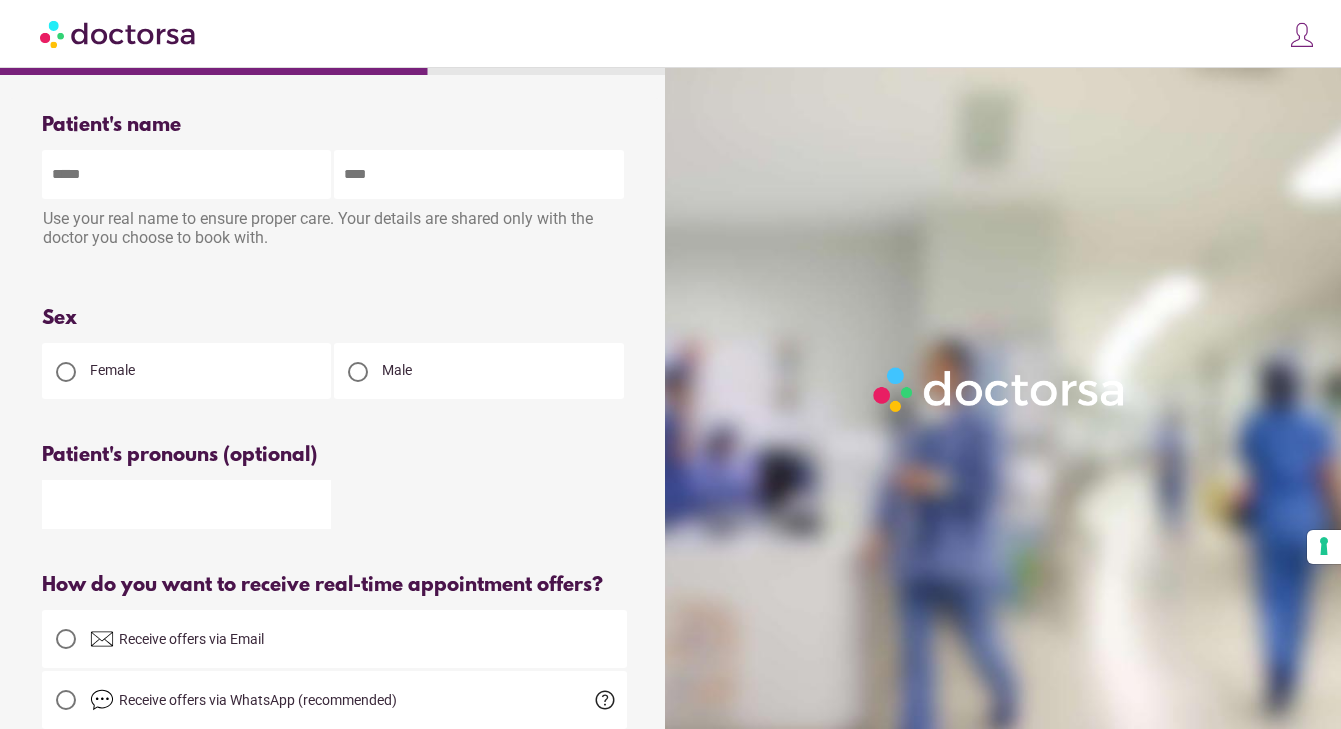 click at bounding box center [186, 174] 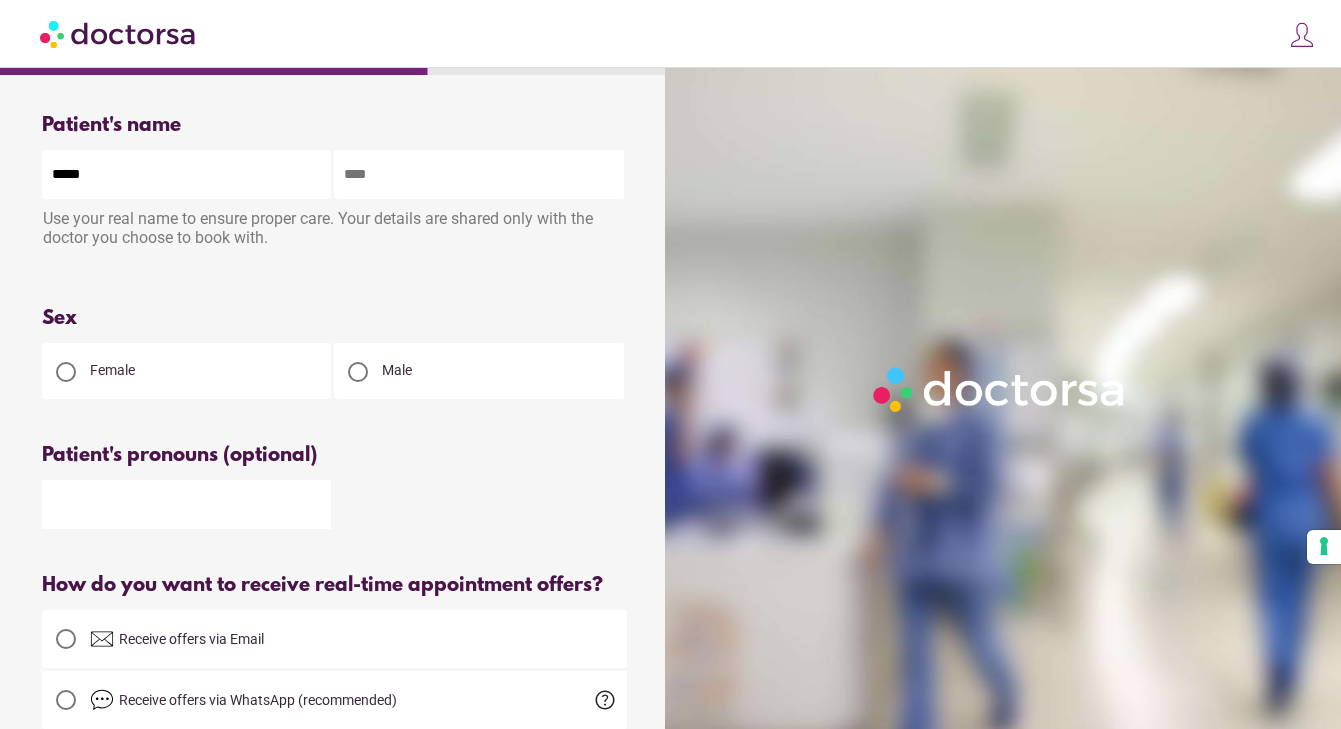 type on "*****" 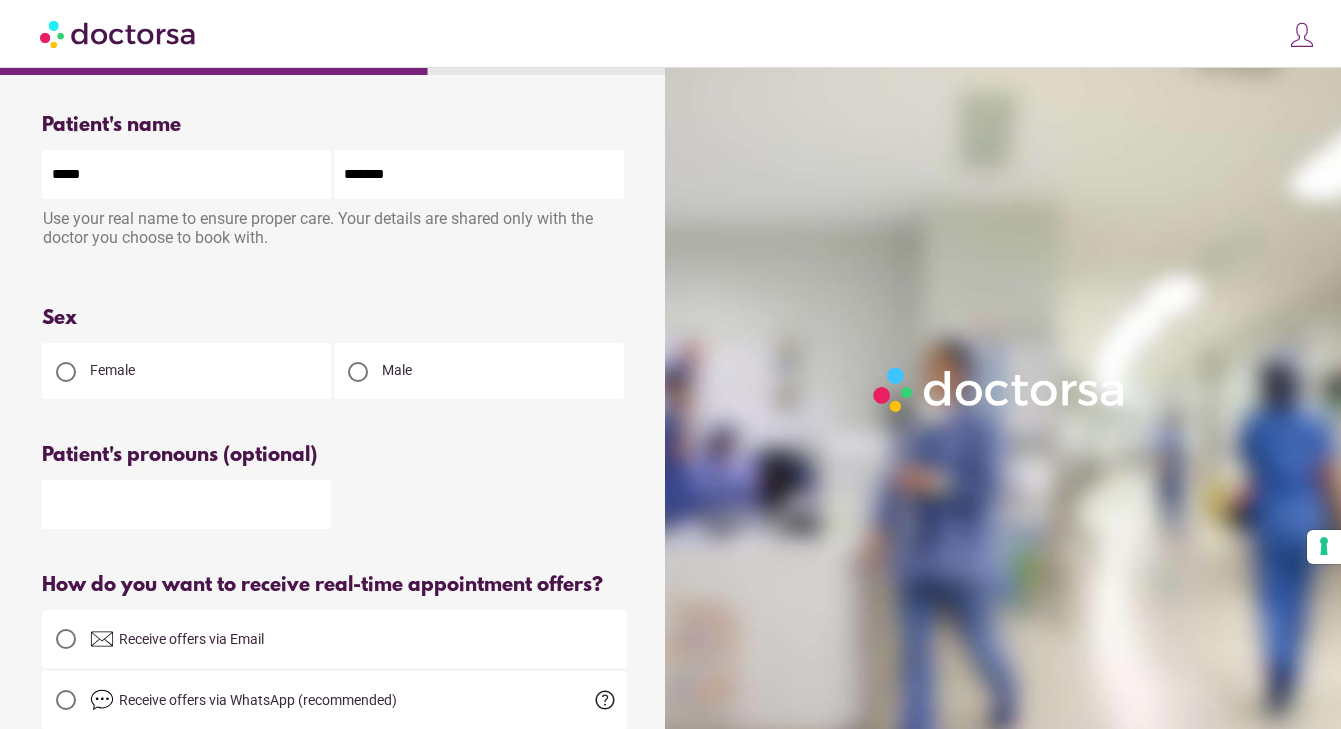 type on "*******" 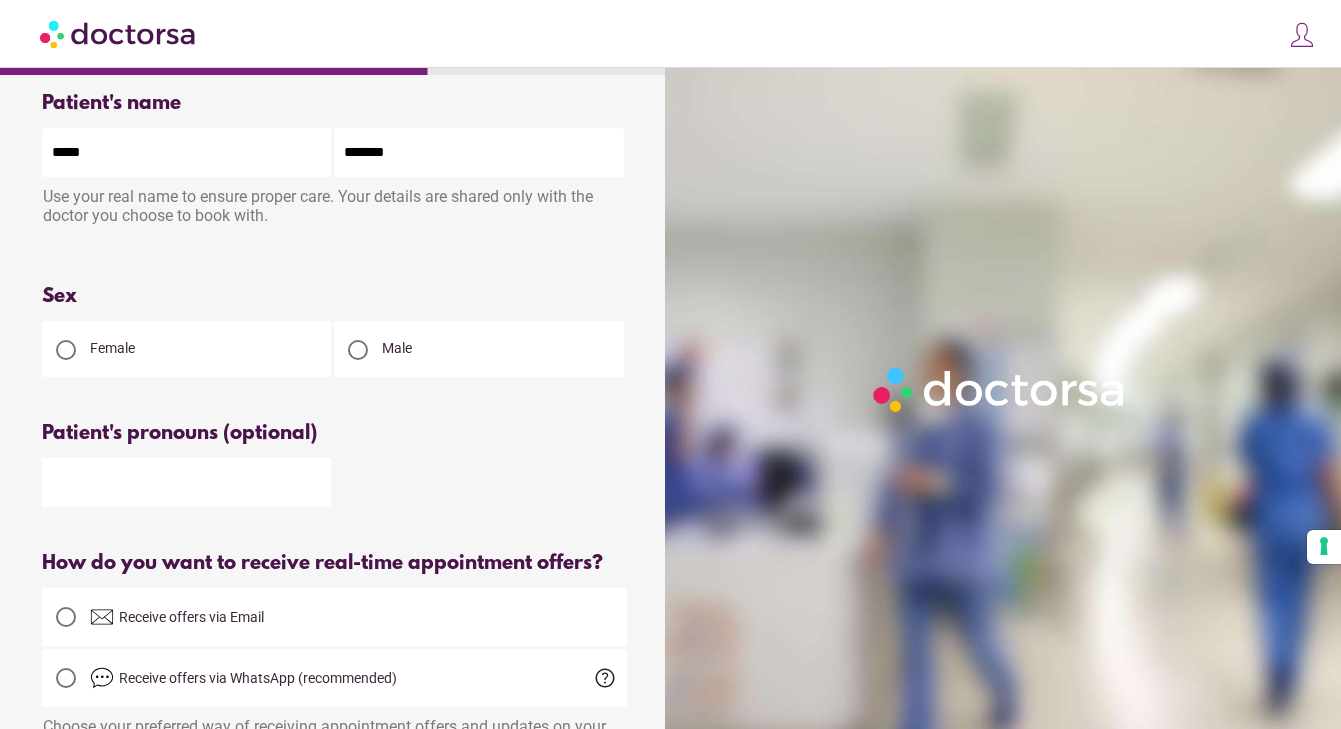 scroll, scrollTop: 27, scrollLeft: 0, axis: vertical 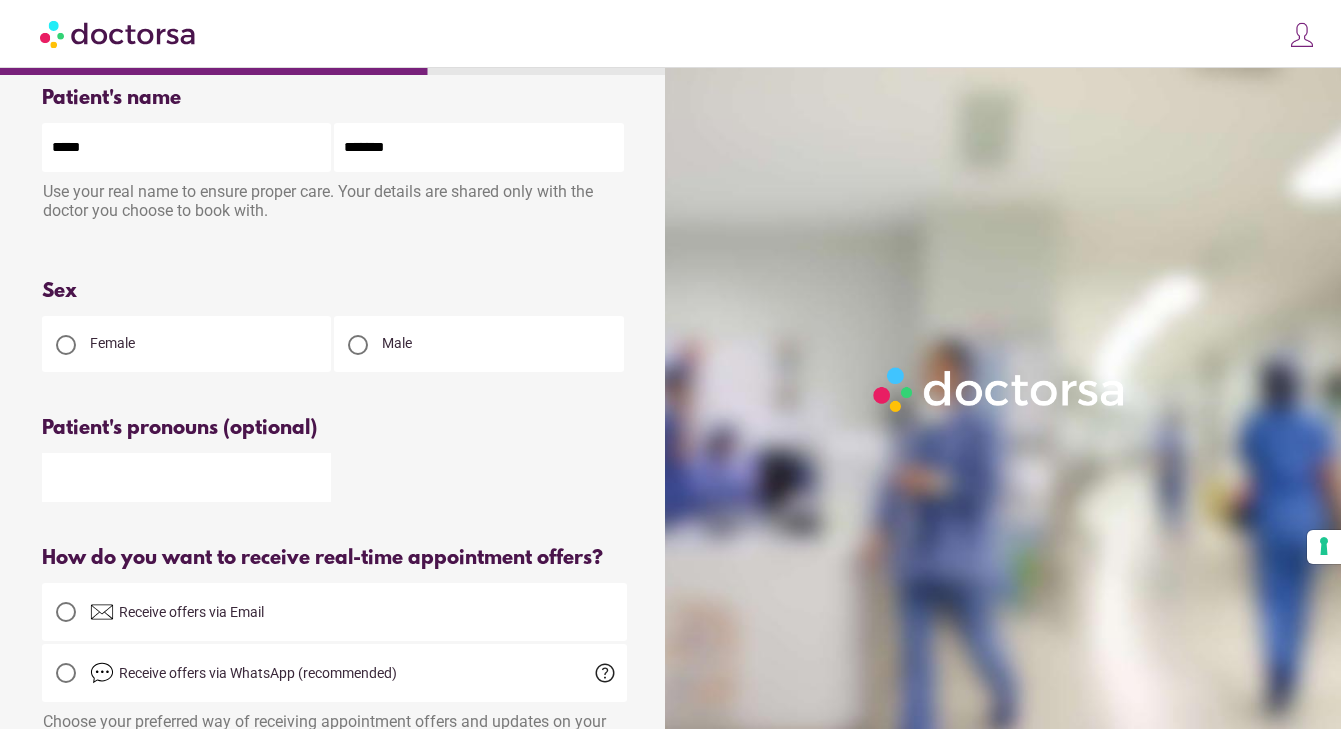click at bounding box center (186, 477) 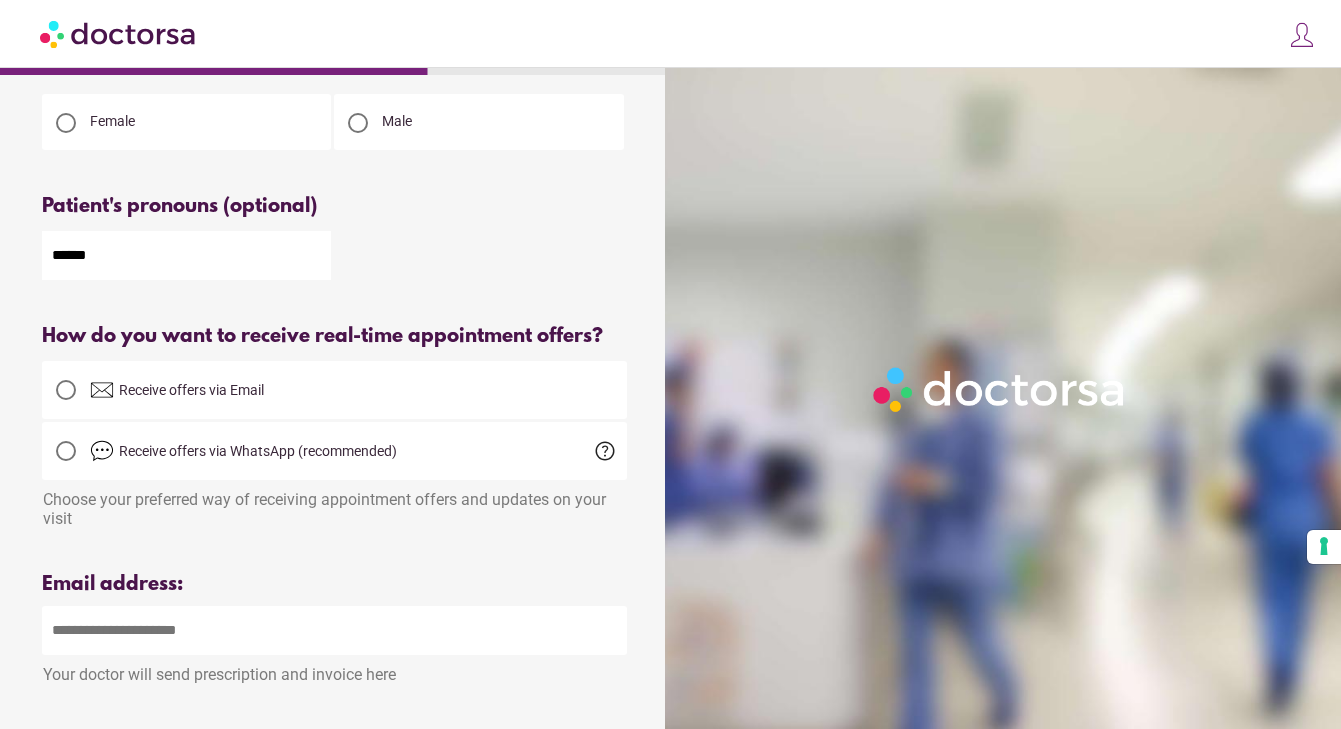 scroll, scrollTop: 310, scrollLeft: 0, axis: vertical 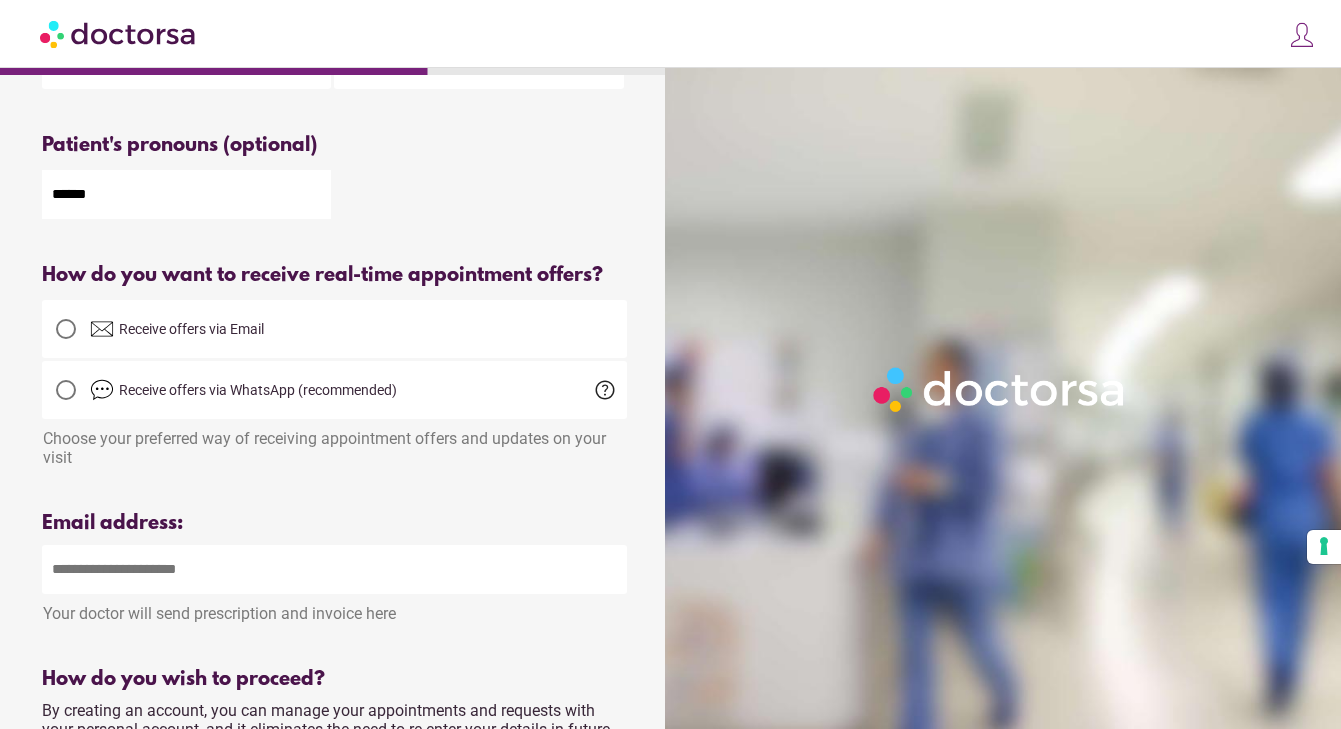 type on "******" 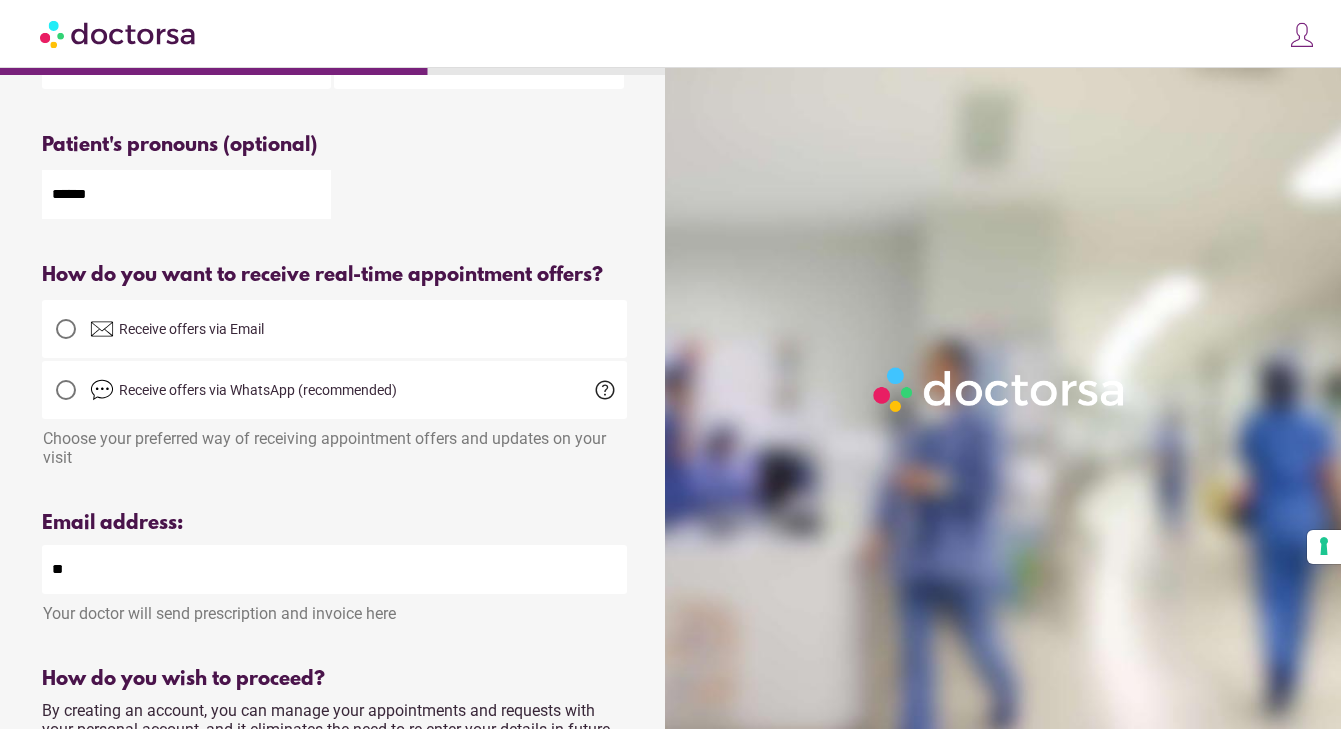 click on "**" at bounding box center [334, 569] 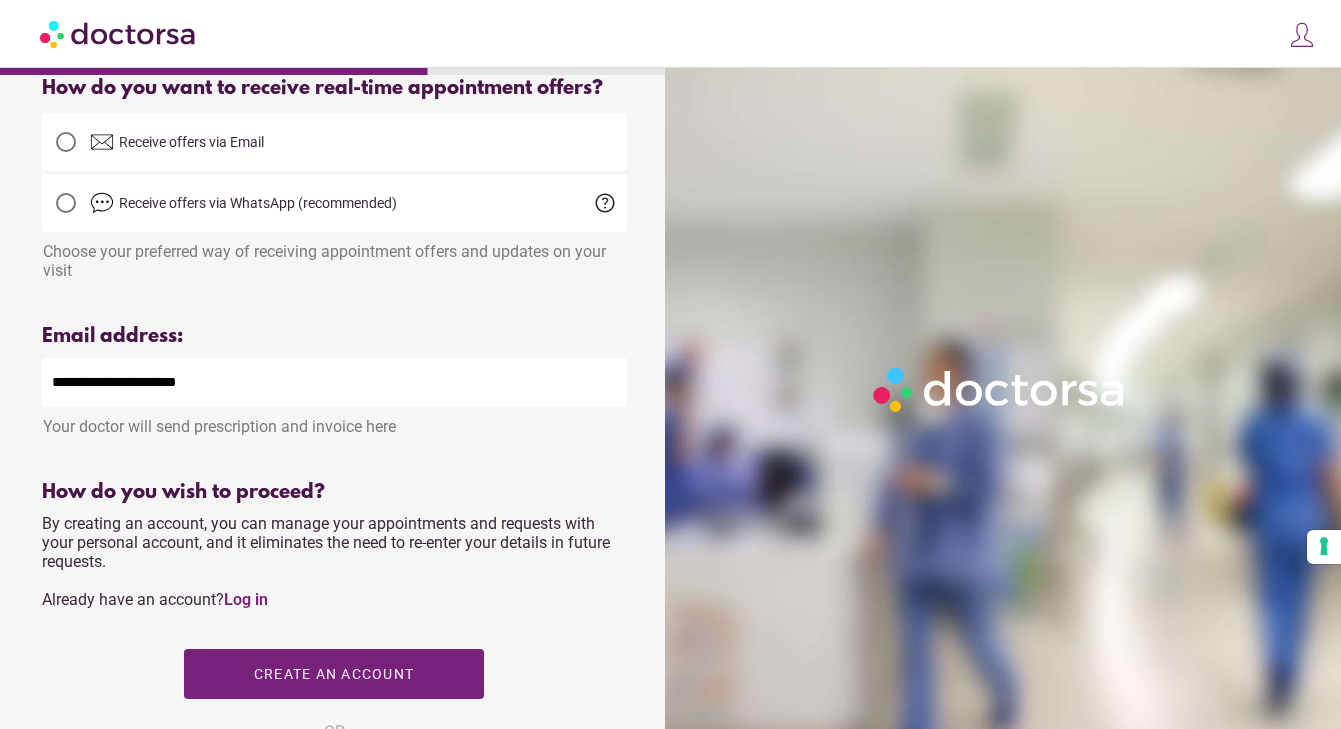 scroll, scrollTop: 789, scrollLeft: 0, axis: vertical 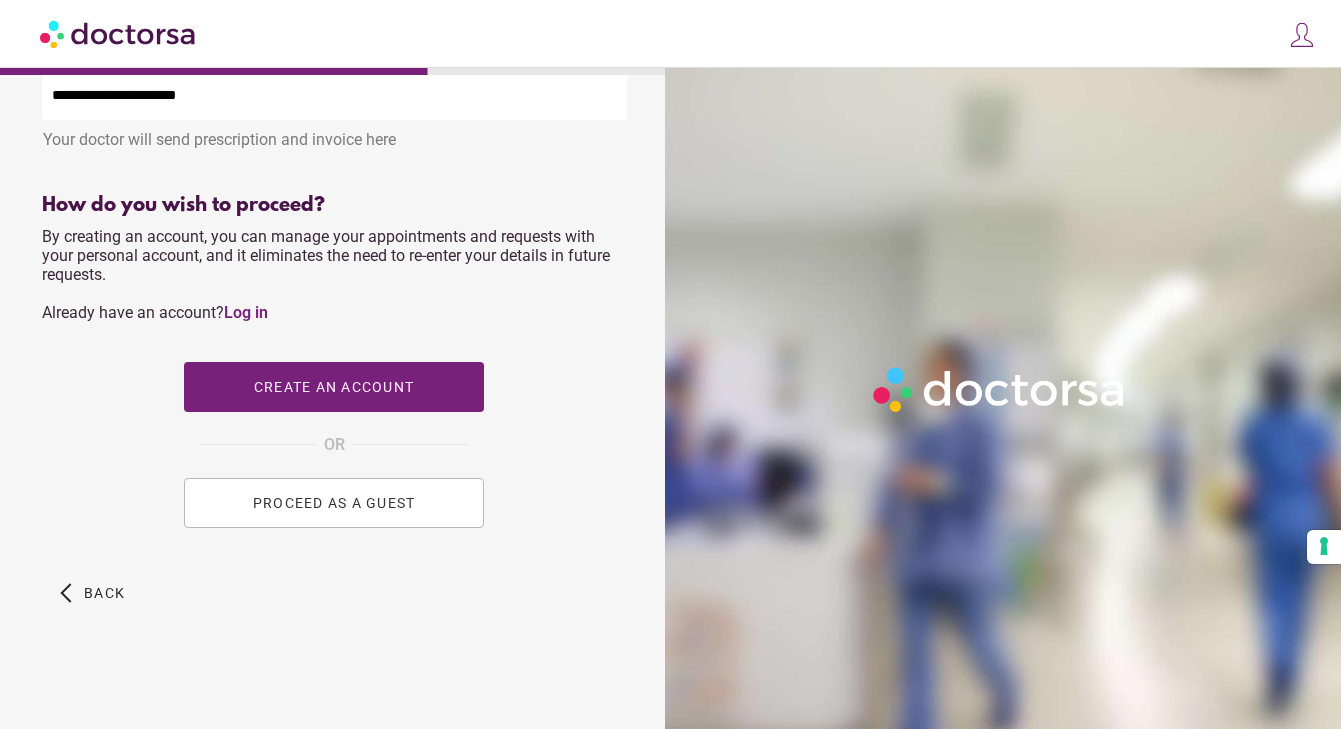 type on "**********" 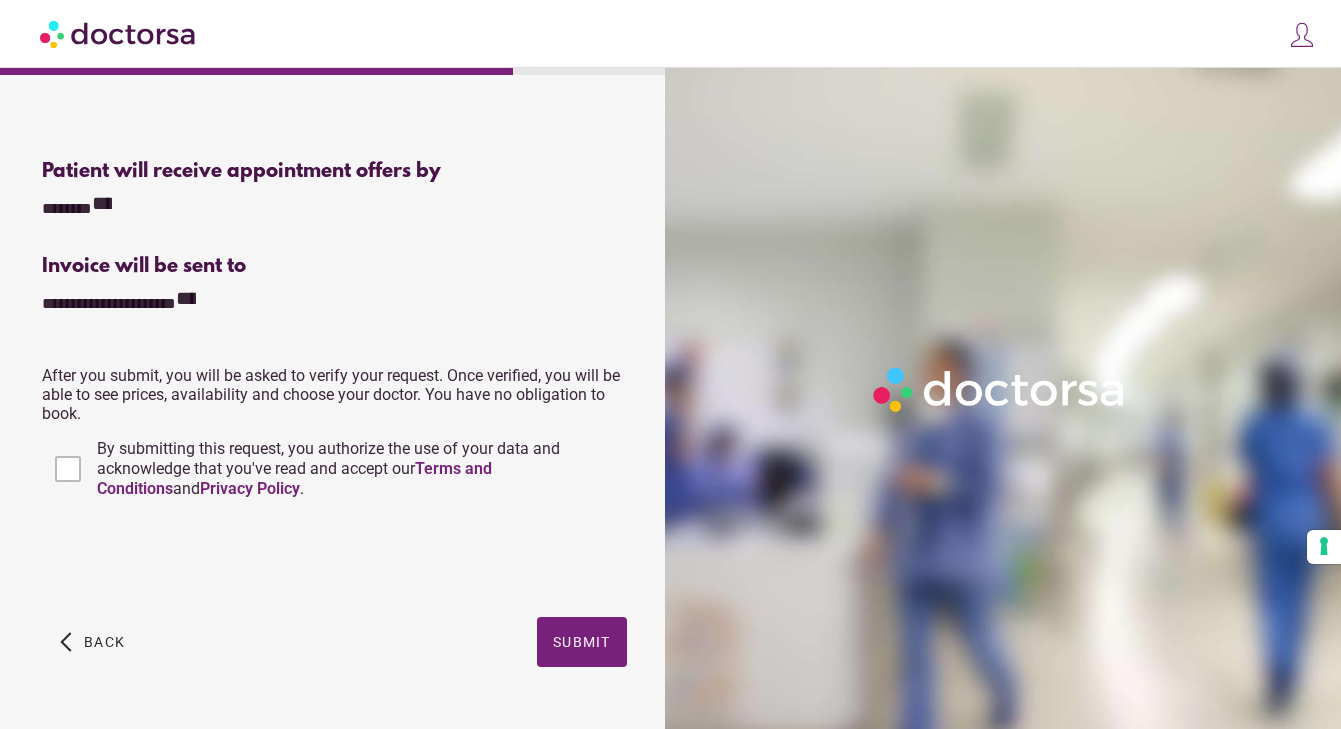 scroll, scrollTop: 752, scrollLeft: 0, axis: vertical 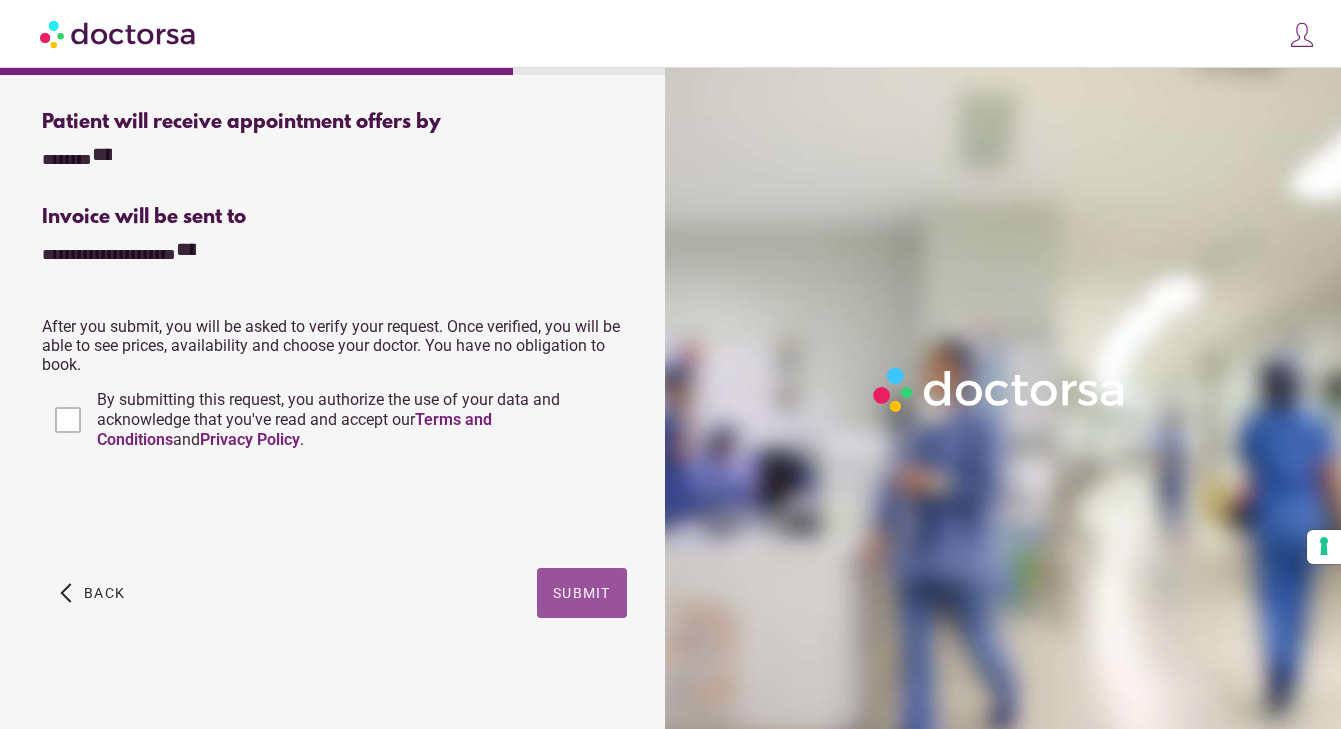 click on "Submit" at bounding box center [582, 593] 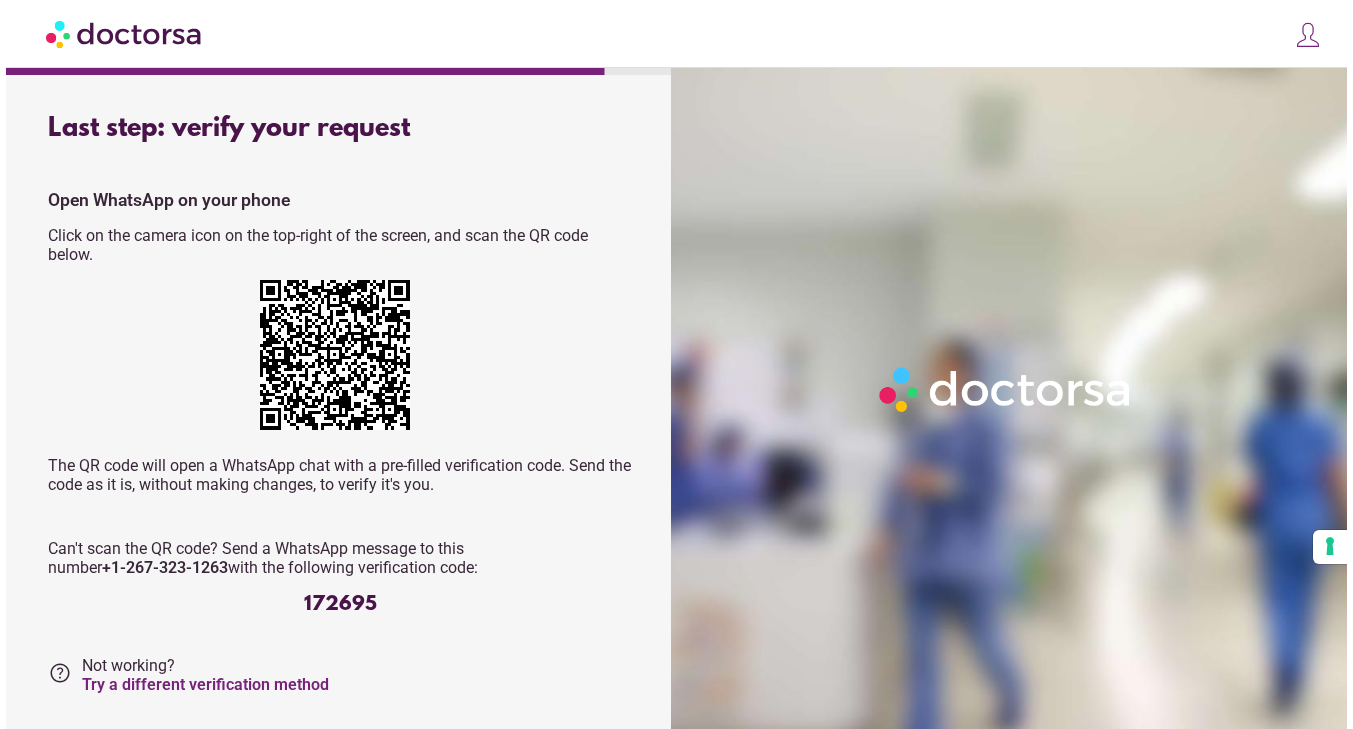 scroll, scrollTop: 0, scrollLeft: 0, axis: both 